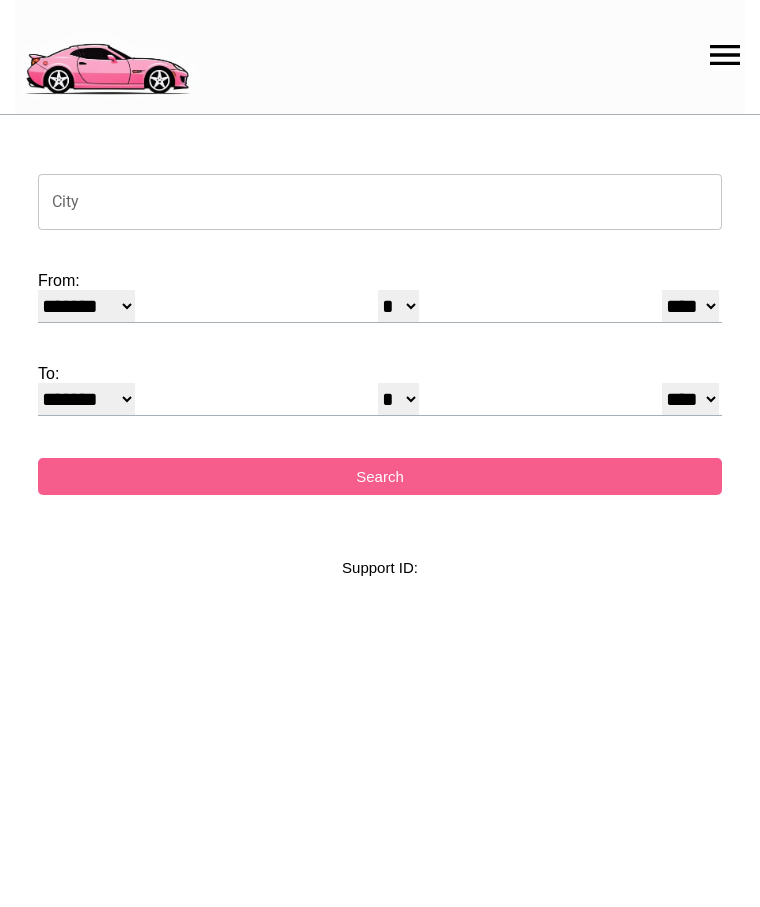 select on "*" 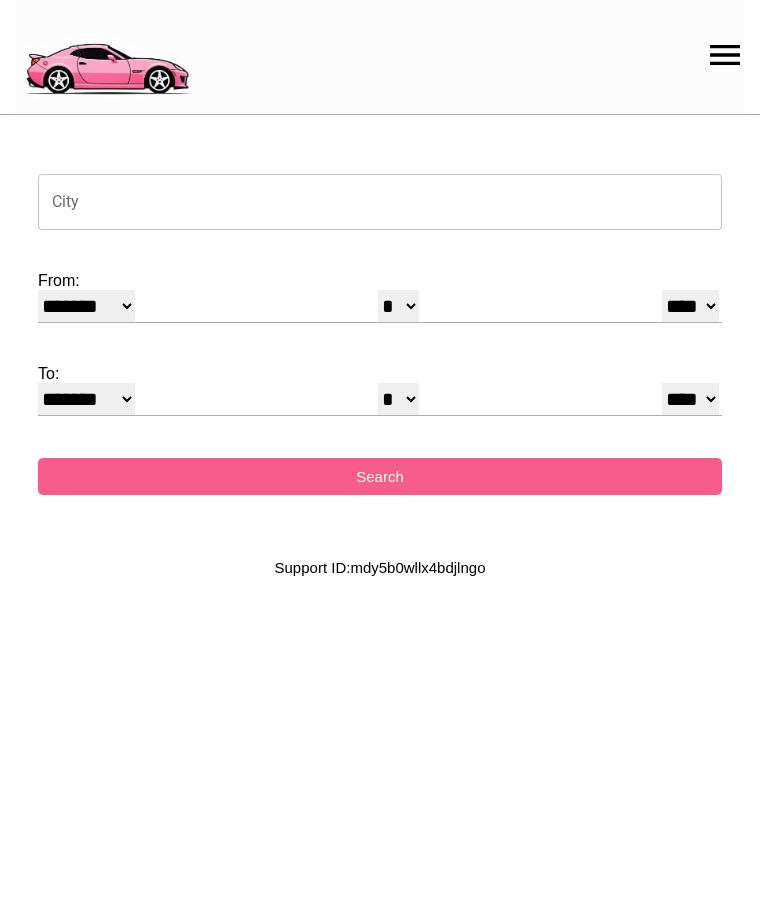 scroll, scrollTop: 0, scrollLeft: 0, axis: both 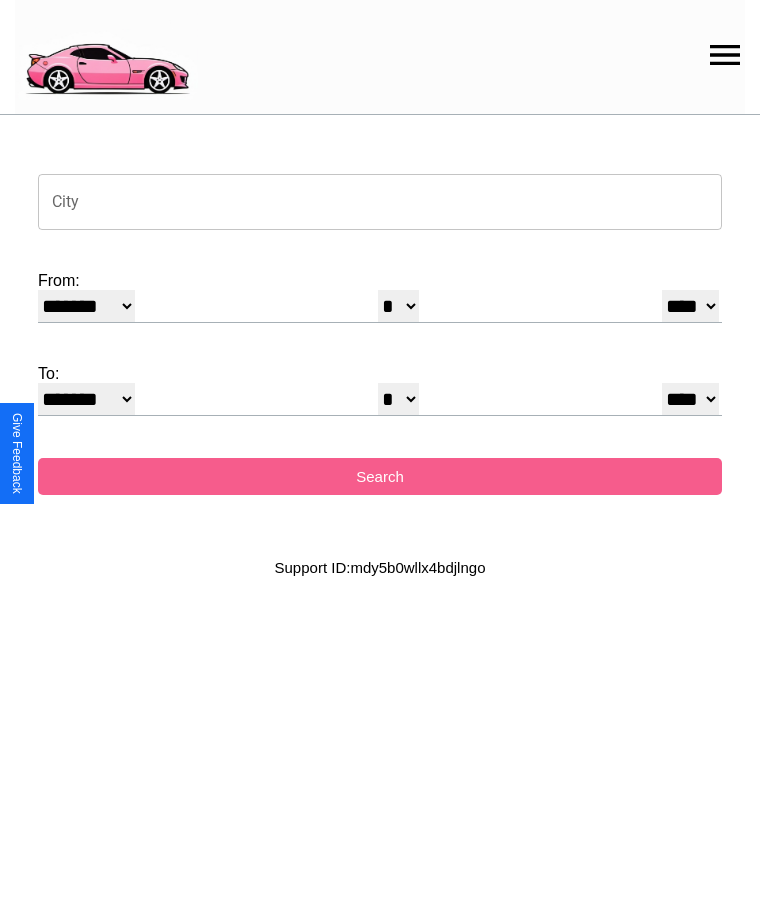 click 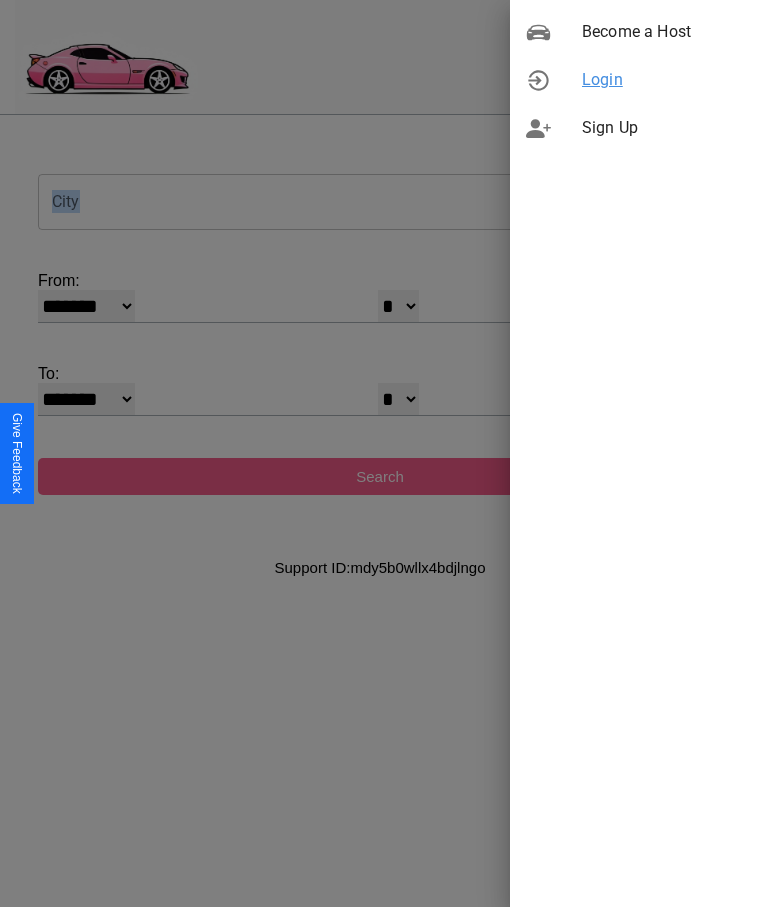 click on "Login" at bounding box center (663, 80) 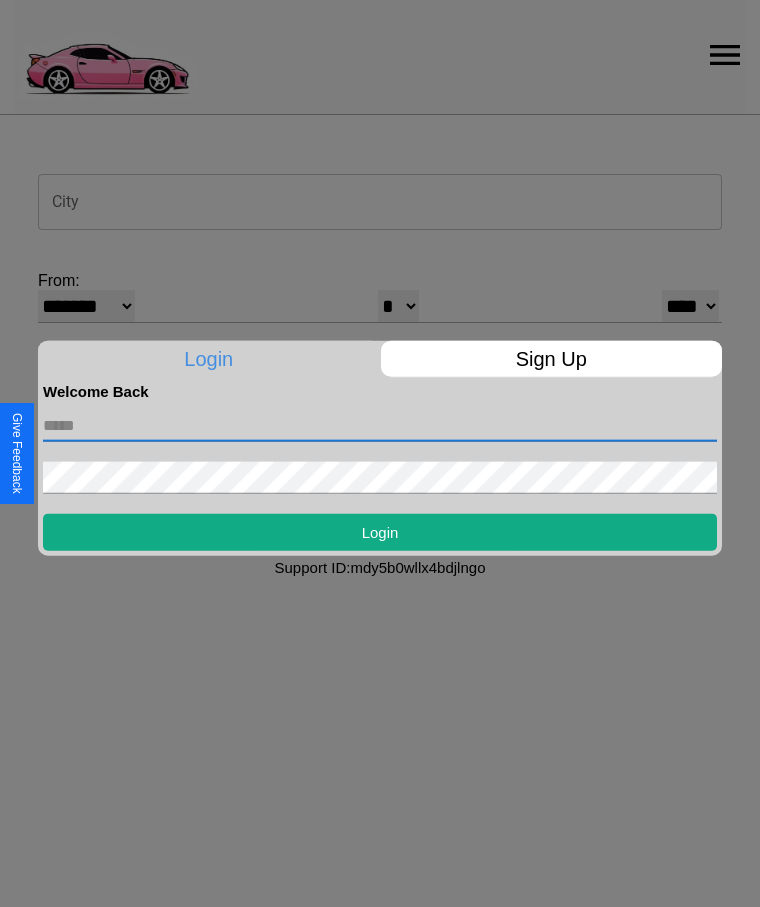 click at bounding box center (380, 425) 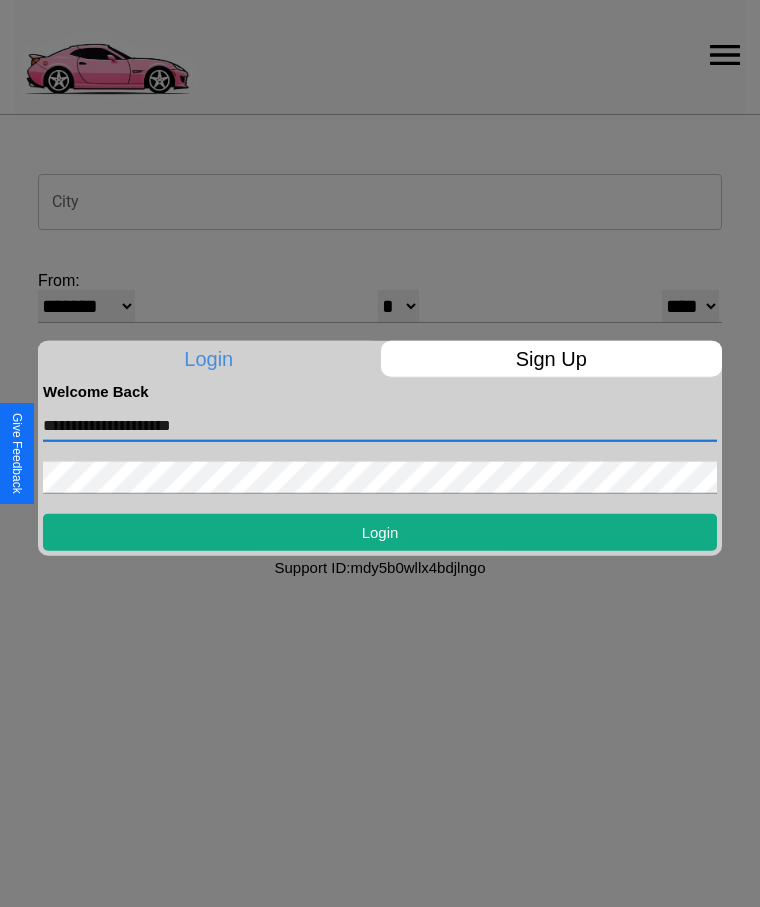 type on "**********" 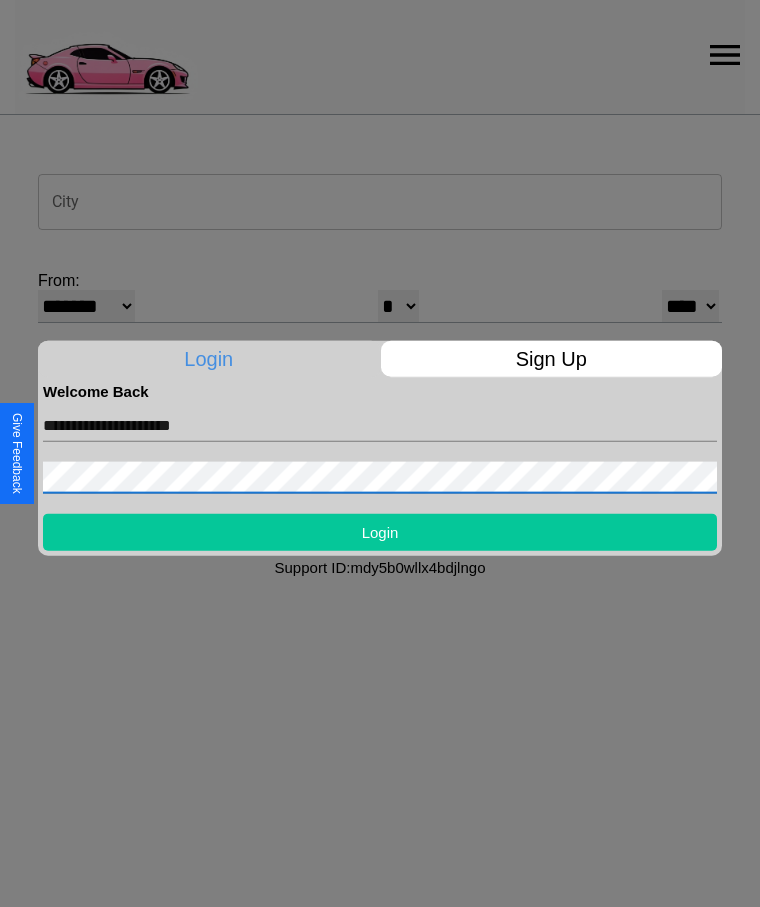 click on "Login" at bounding box center [380, 531] 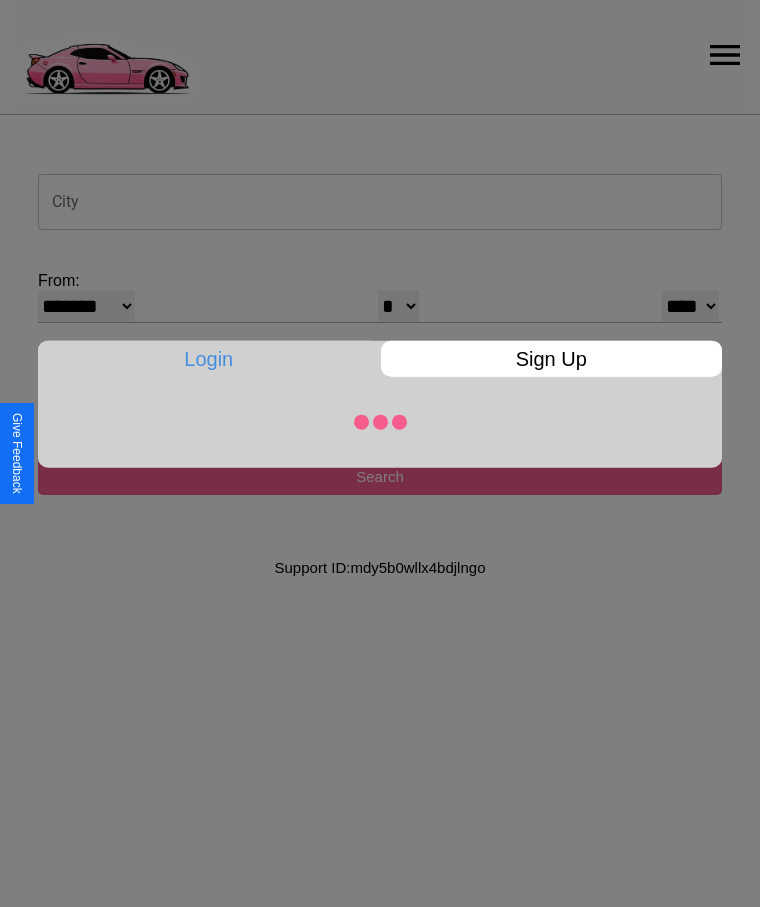 select on "*" 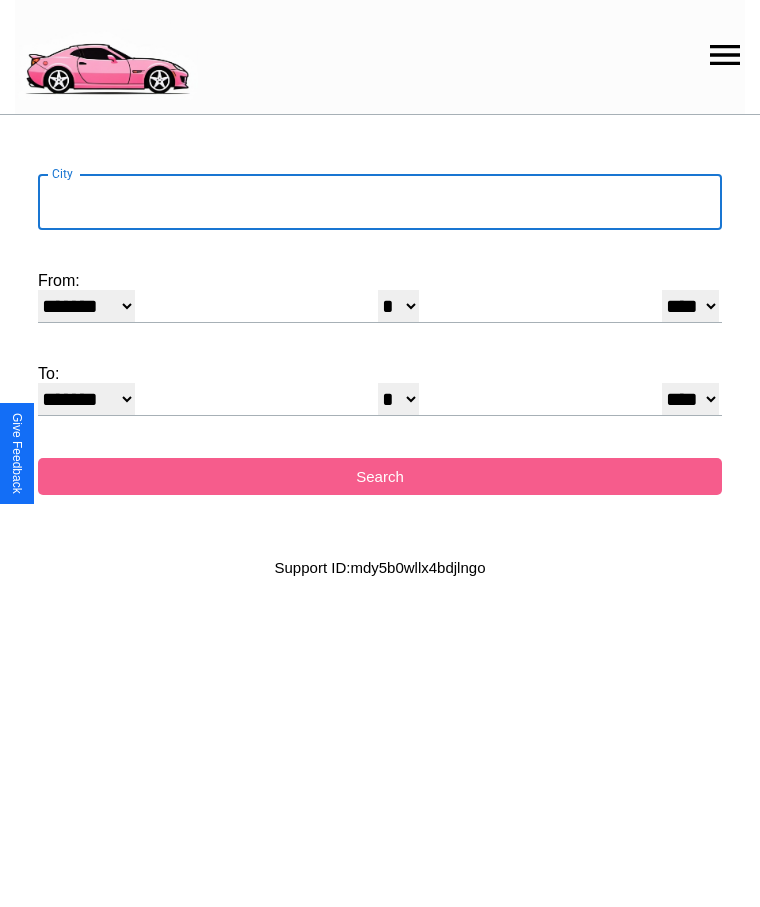 click on "City" at bounding box center [380, 202] 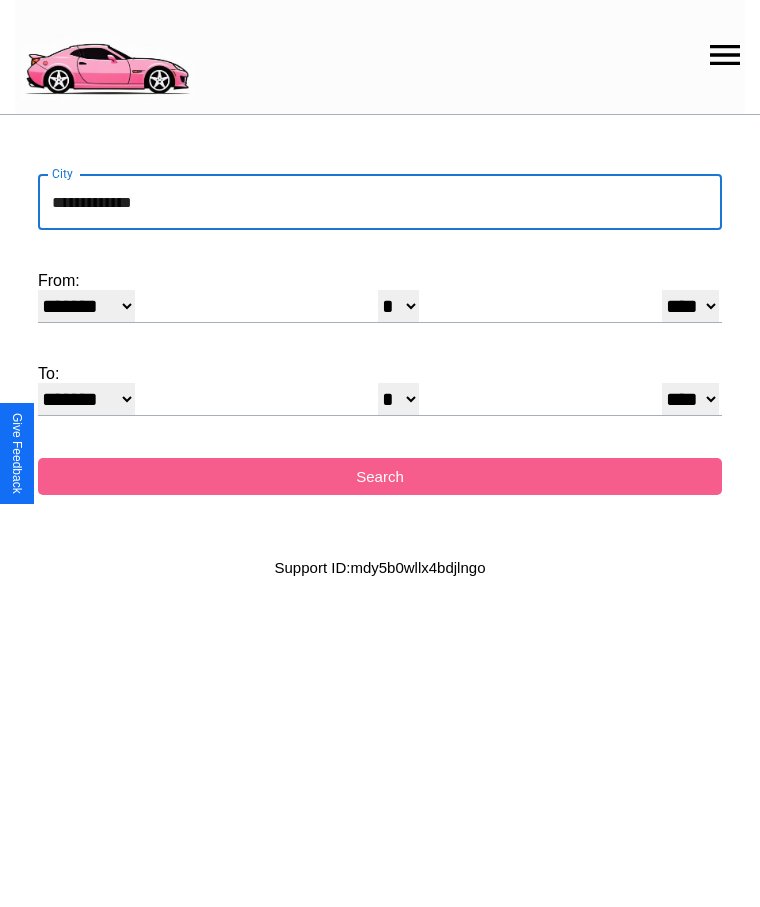 type on "**********" 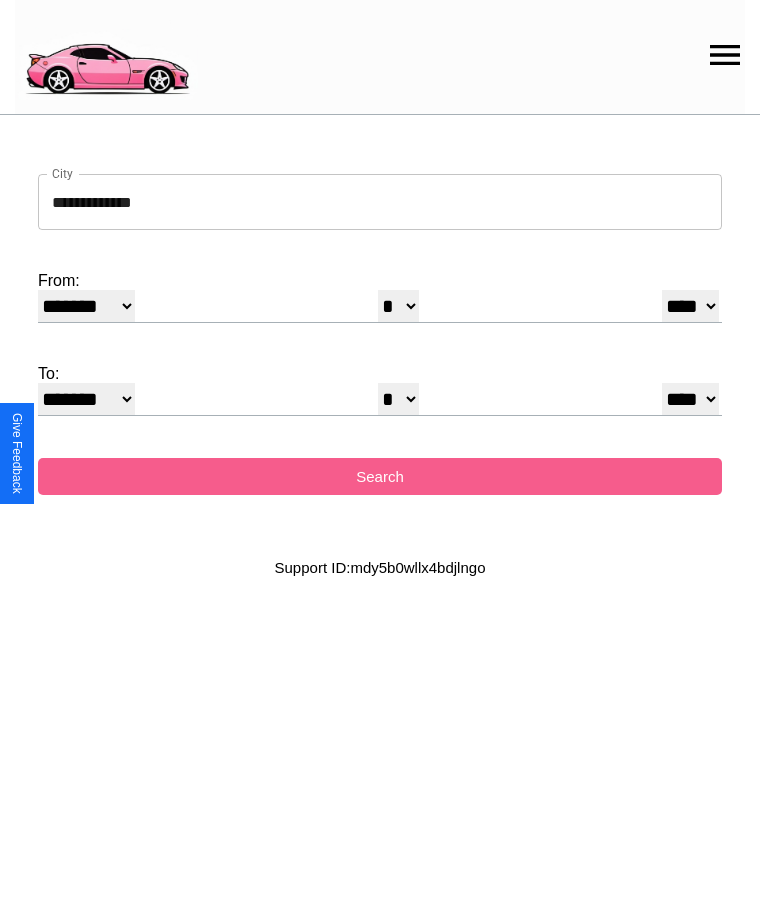select on "*" 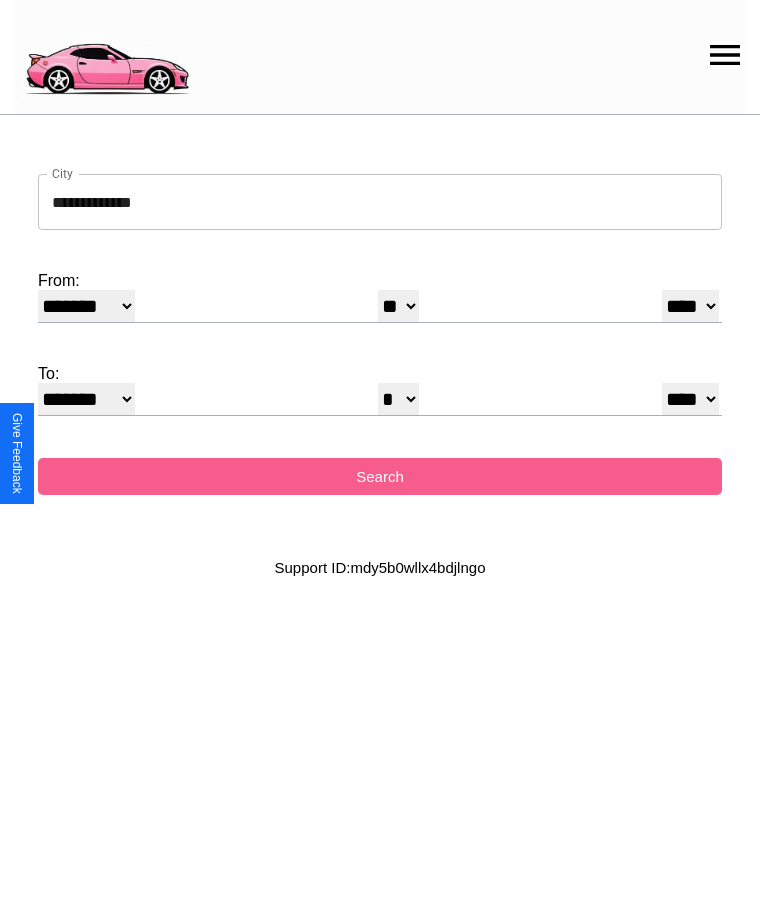 click on "**** **** **** **** **** **** **** **** **** ****" at bounding box center [690, 306] 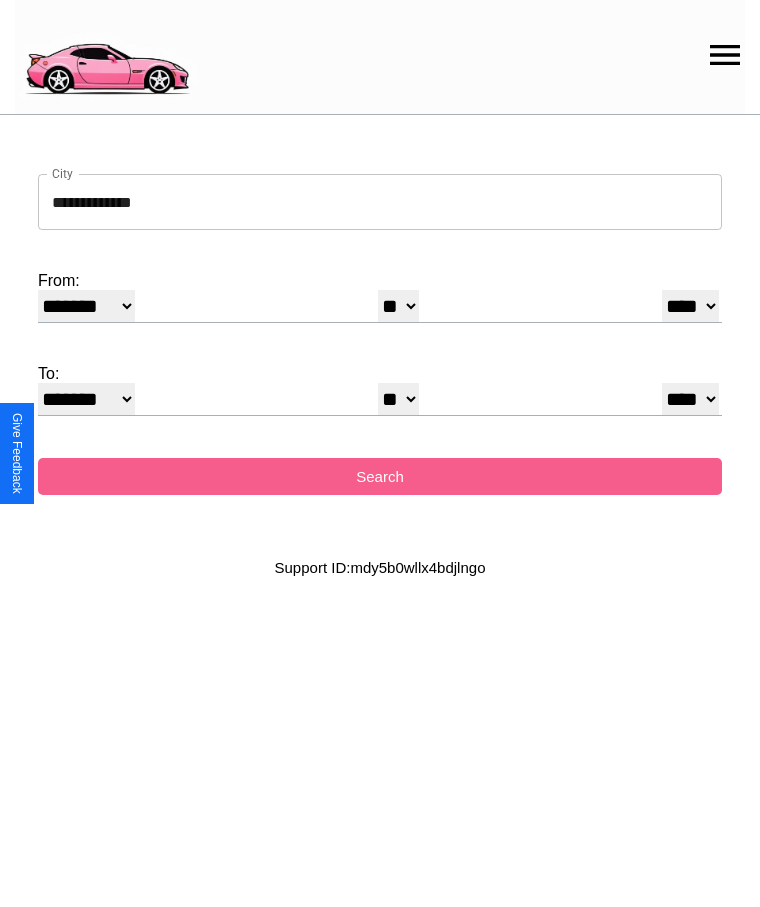 click on "* * * * * * * * * ** ** ** ** ** ** ** ** ** ** ** ** ** ** ** ** ** ** ** ** ** **" at bounding box center [398, 399] 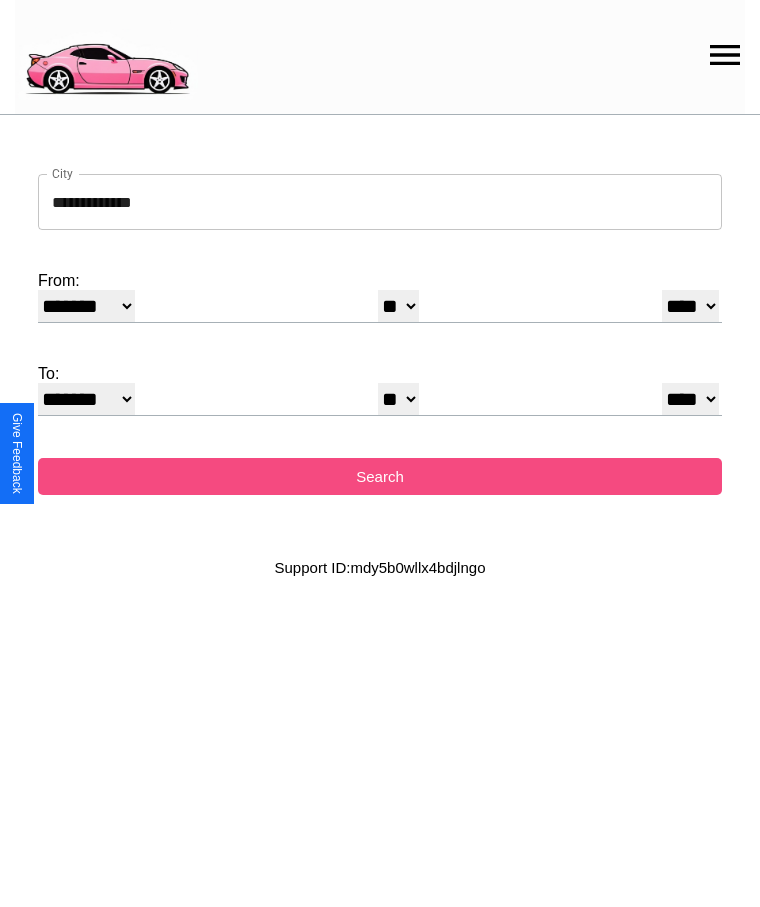 click on "Search" at bounding box center [380, 476] 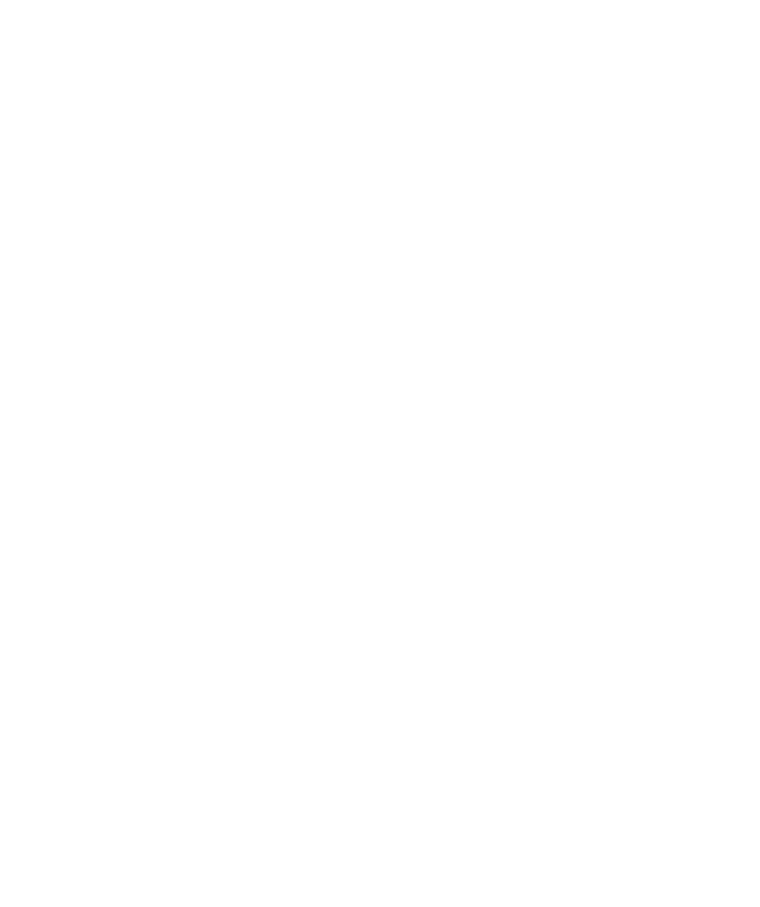 scroll, scrollTop: 0, scrollLeft: 0, axis: both 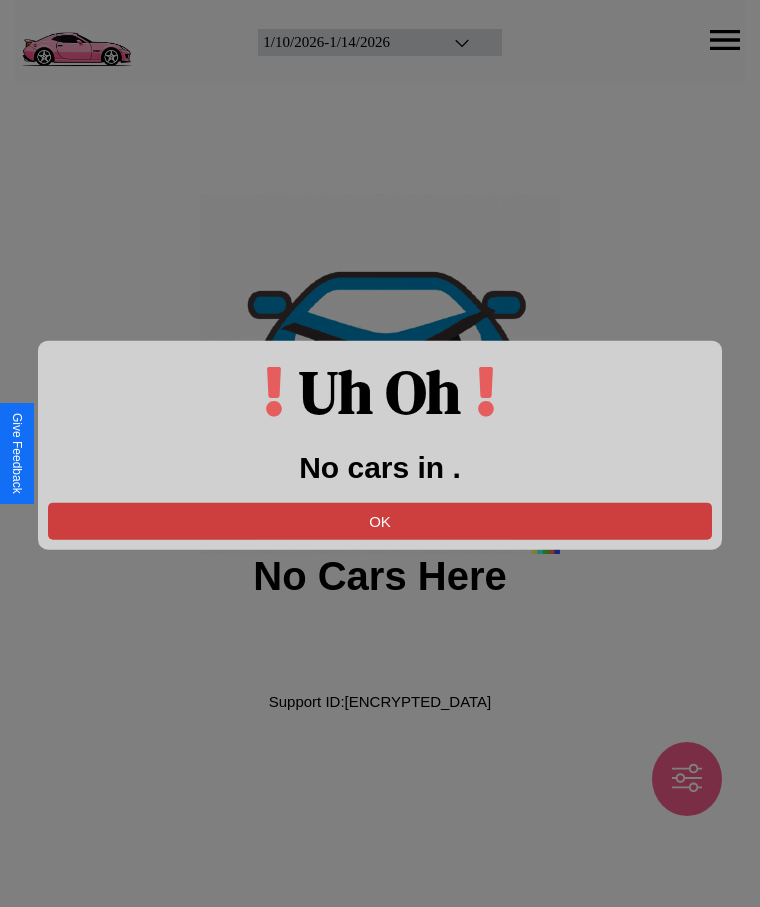 click on "OK" at bounding box center [380, 520] 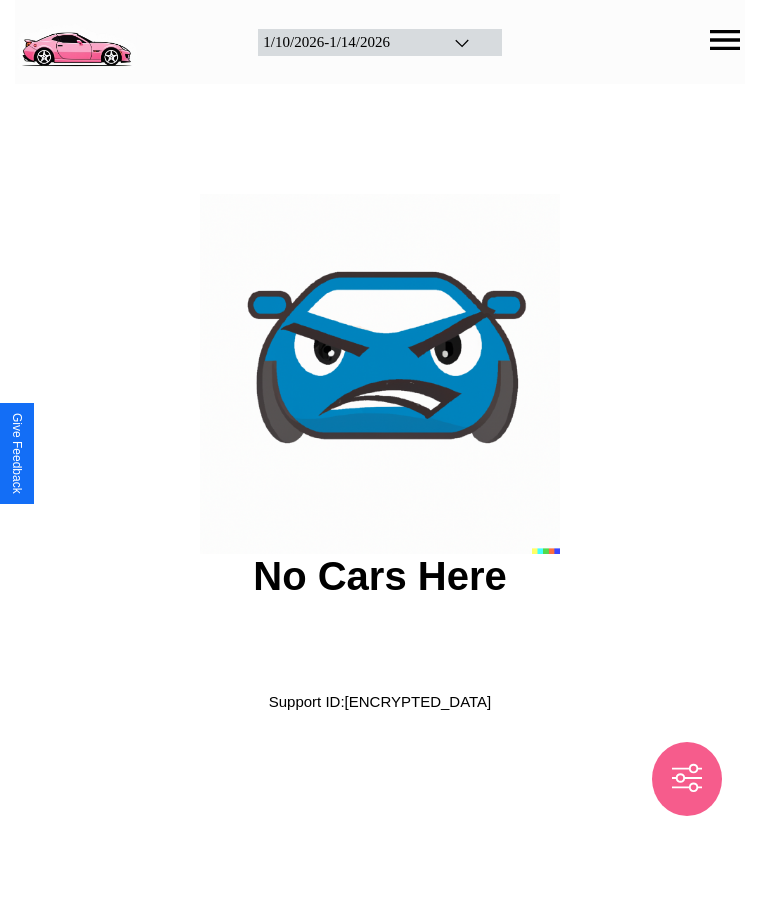 click at bounding box center (76, 40) 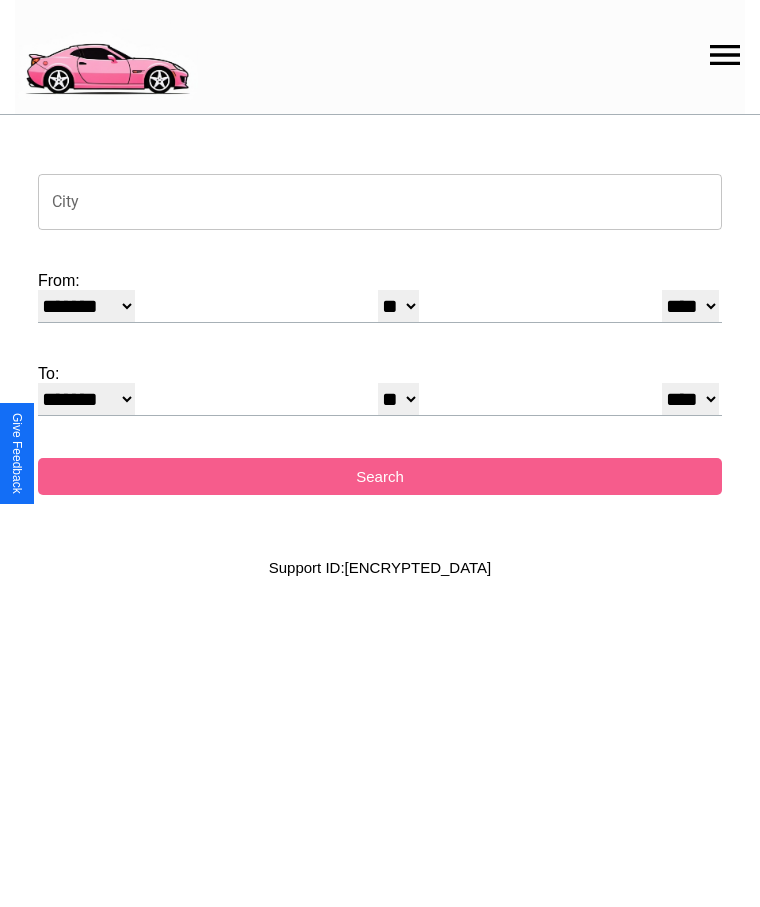 click on "City" at bounding box center [380, 202] 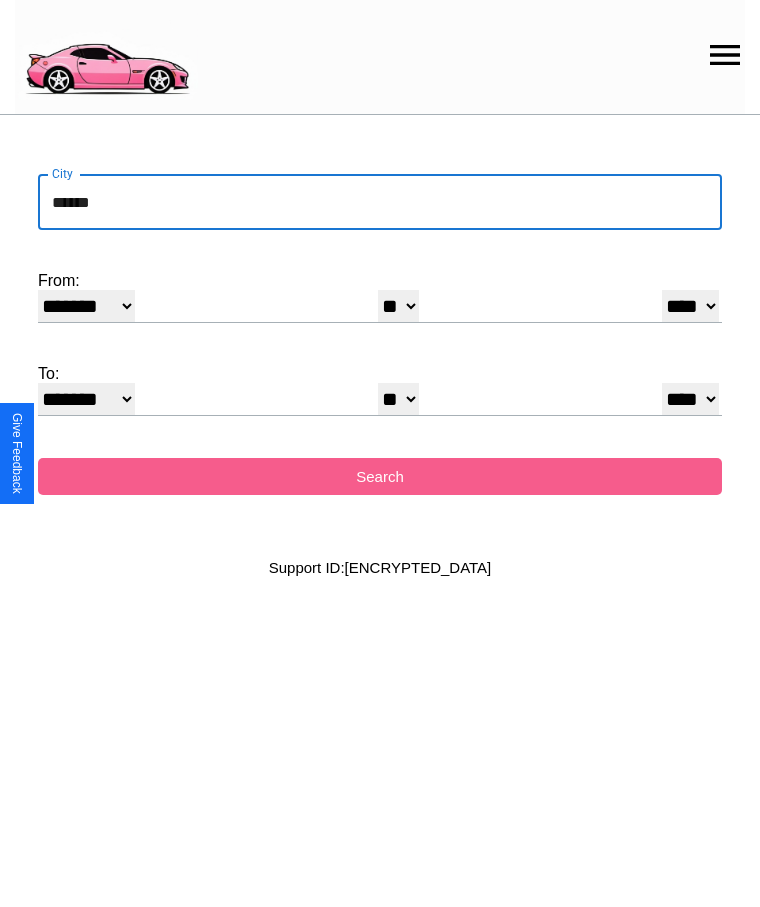 type on "******" 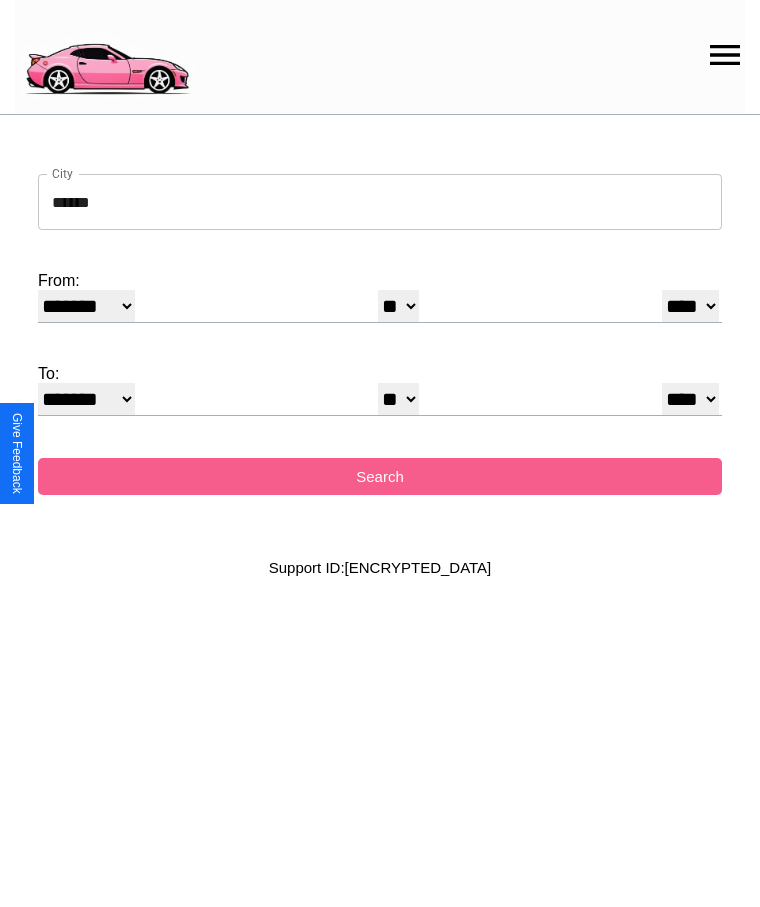 click on "******* ******** ***** ***** *** **** **** ****** ********* ******* ******** ********" at bounding box center [86, 306] 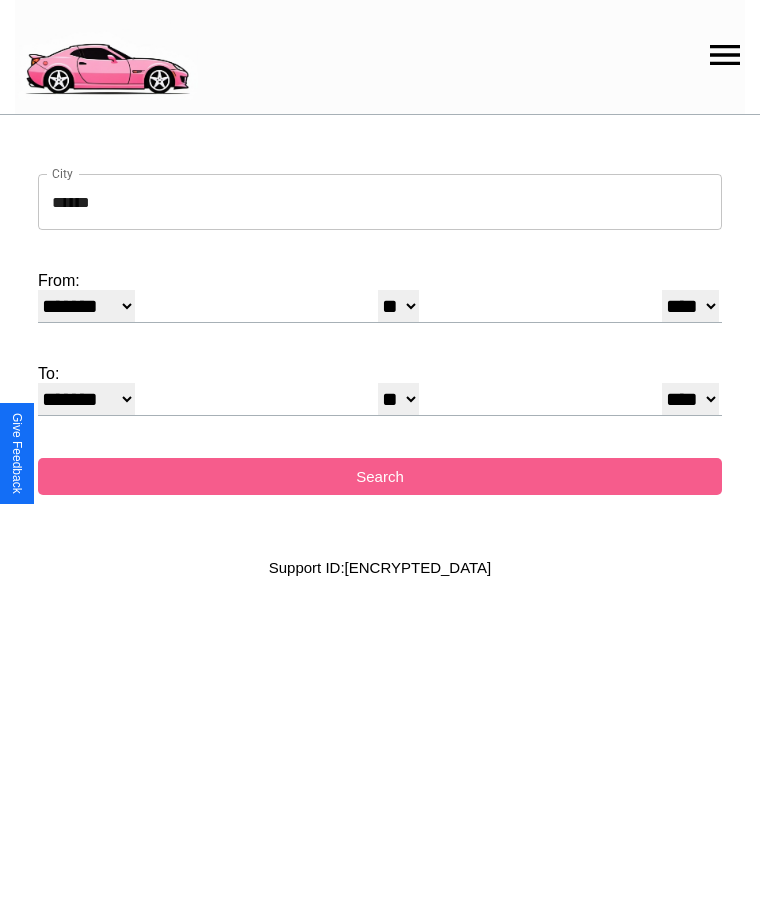 select on "*" 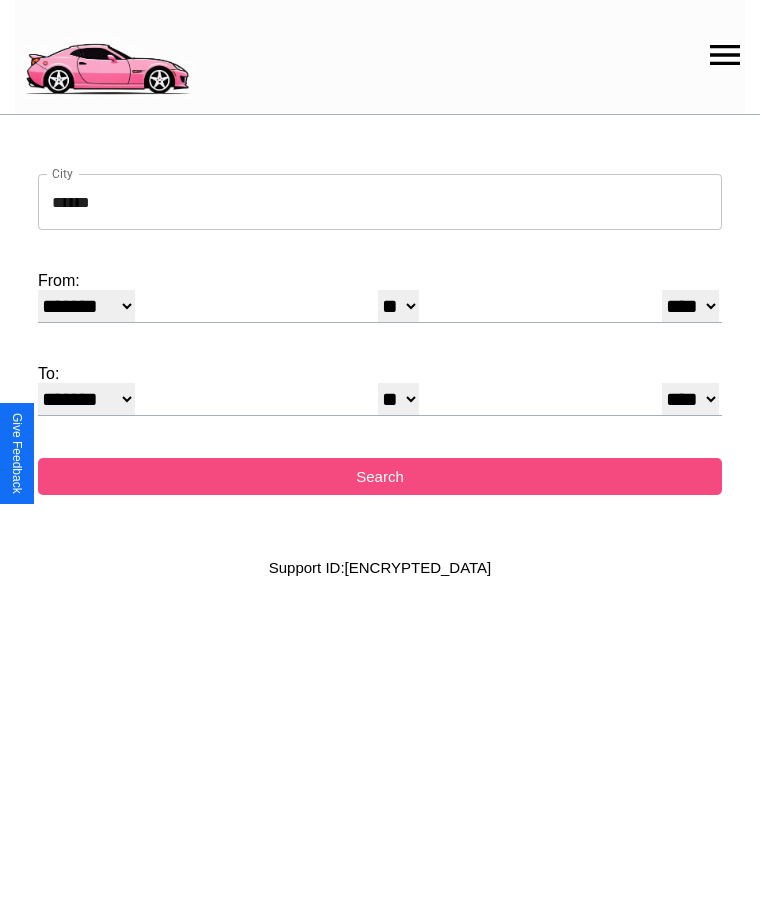 click on "Search" at bounding box center [380, 476] 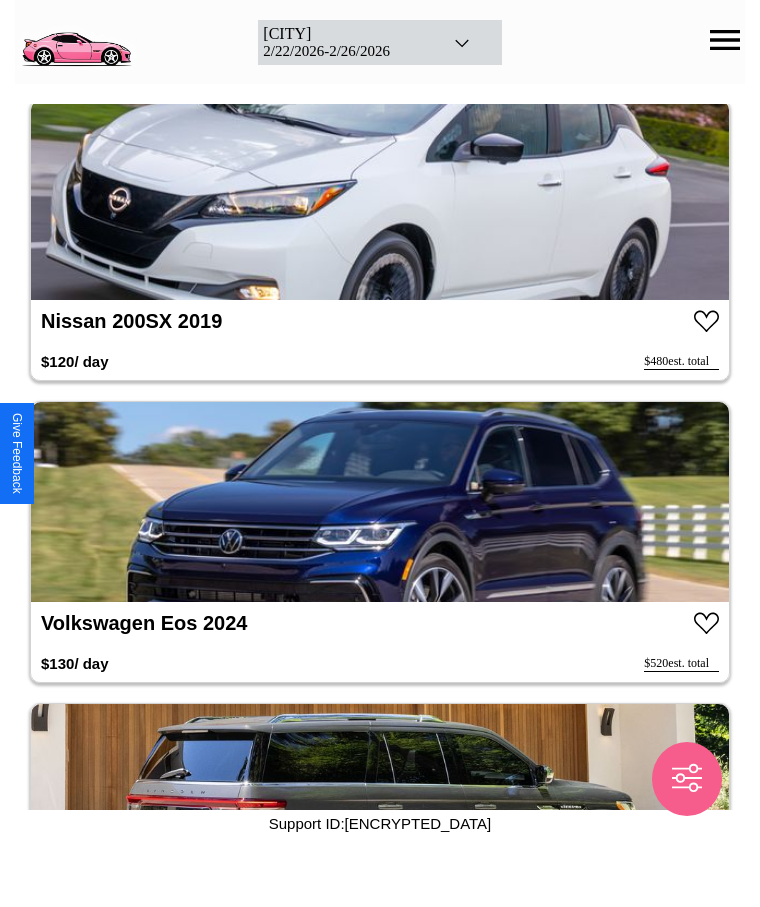 scroll, scrollTop: 7066, scrollLeft: 0, axis: vertical 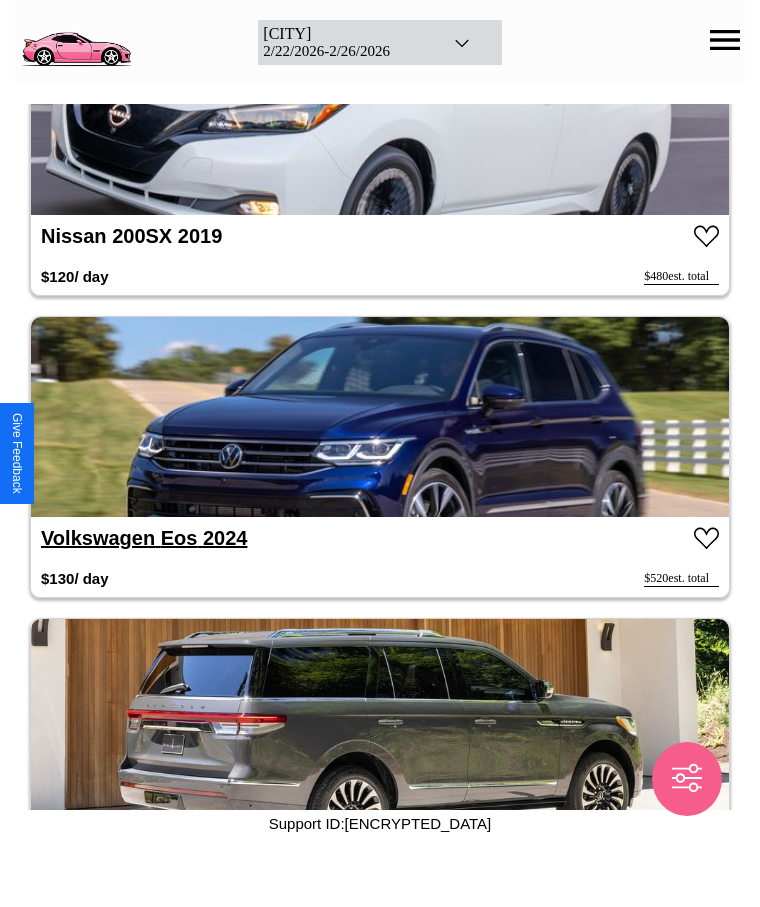 click on "Volkswagen   Eos   2024" at bounding box center [144, 538] 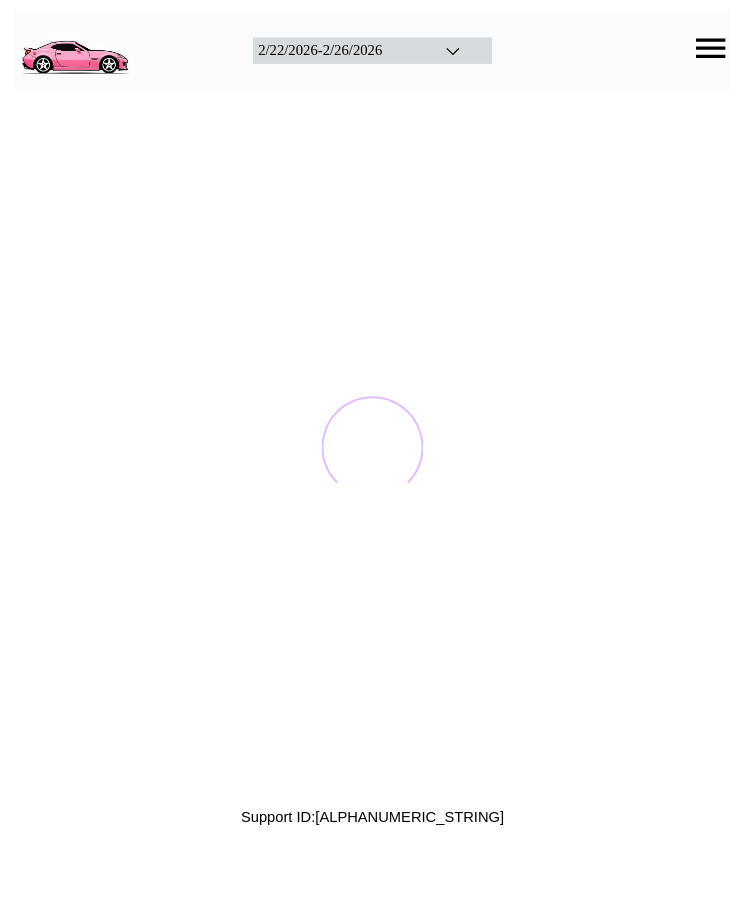 scroll, scrollTop: 0, scrollLeft: 0, axis: both 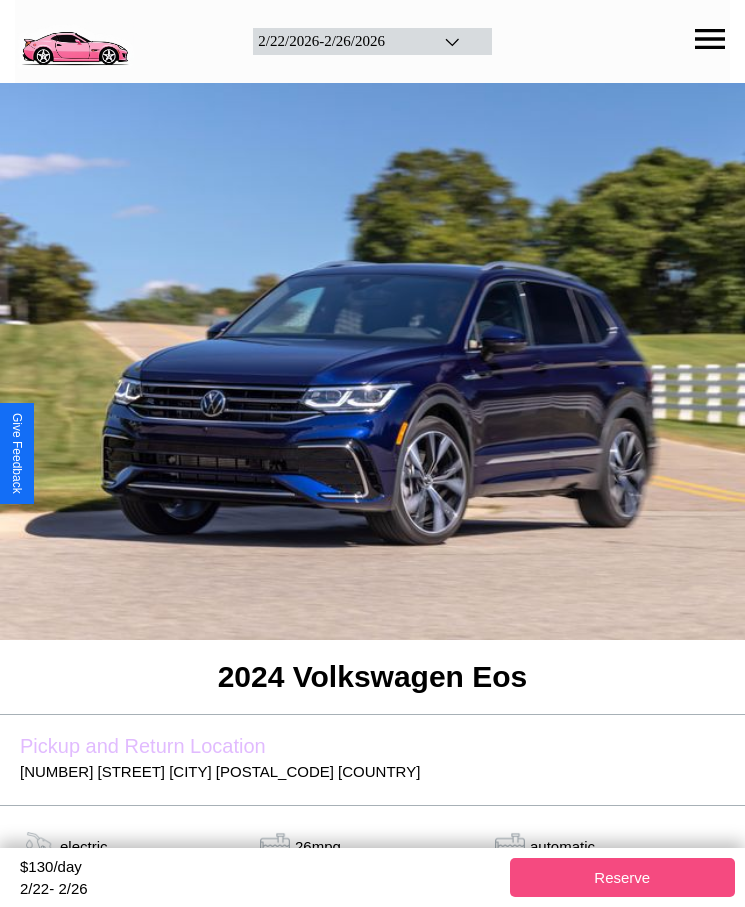 click on "Reserve" at bounding box center (623, 877) 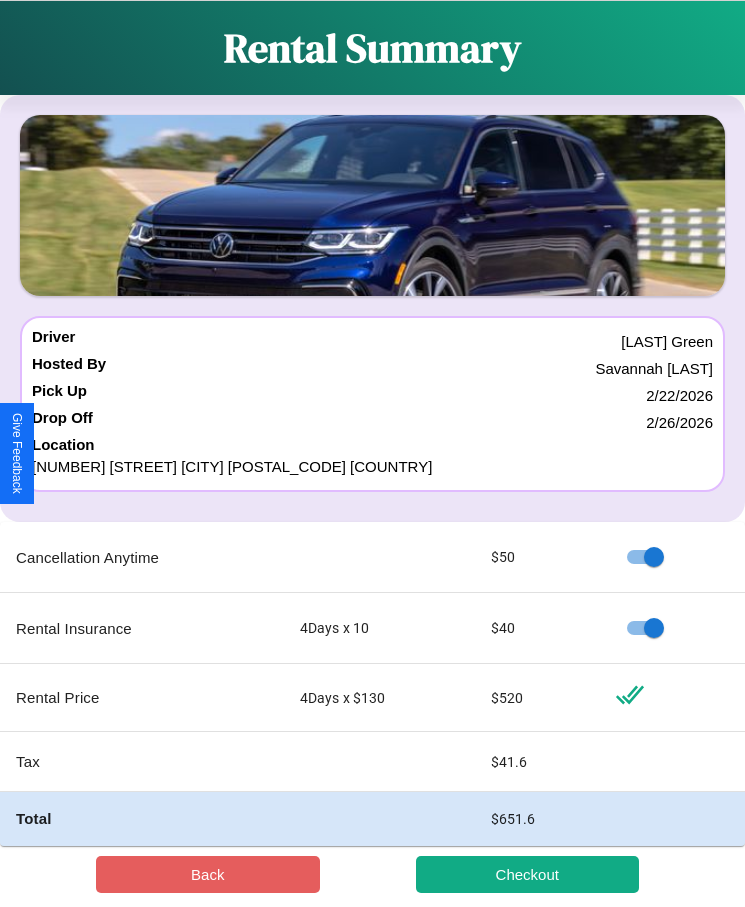 scroll, scrollTop: 23, scrollLeft: 0, axis: vertical 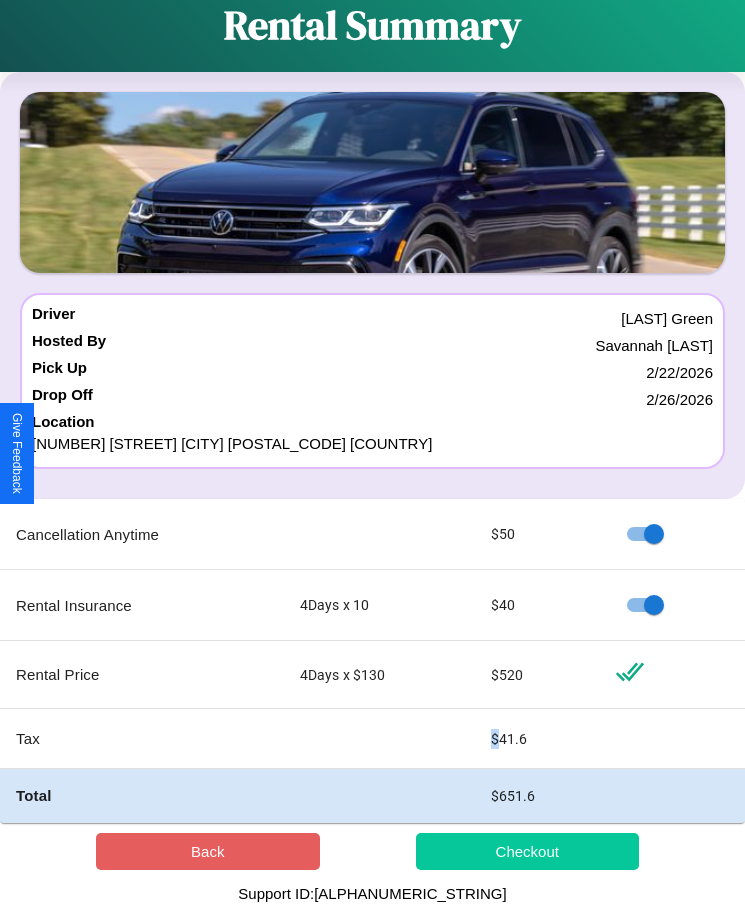 click on "Checkout" at bounding box center (528, 851) 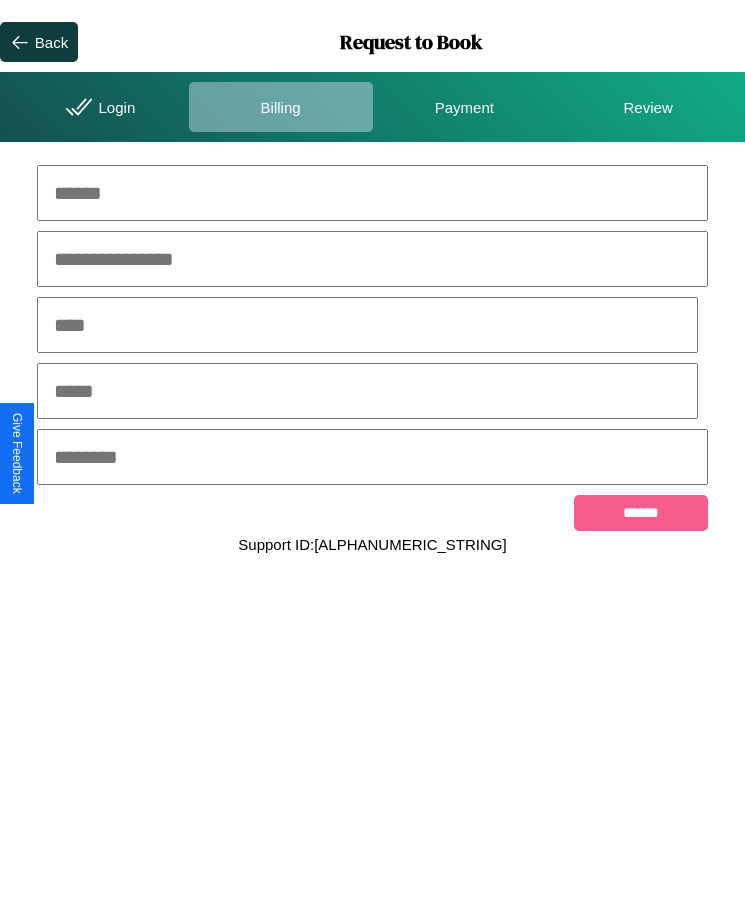 scroll, scrollTop: 0, scrollLeft: 0, axis: both 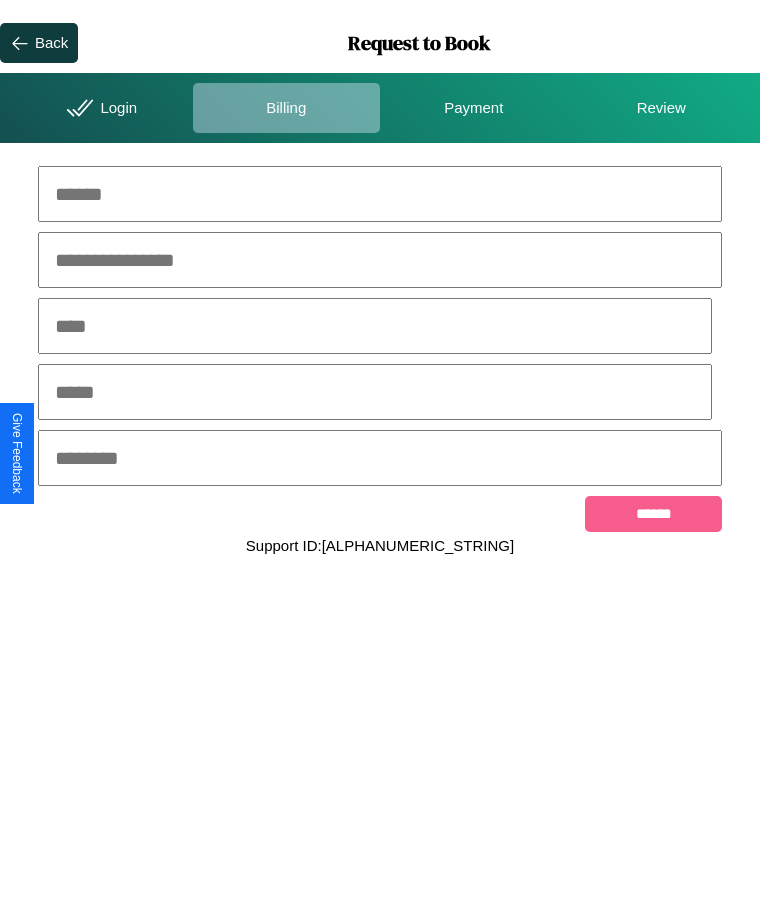 click at bounding box center [380, 194] 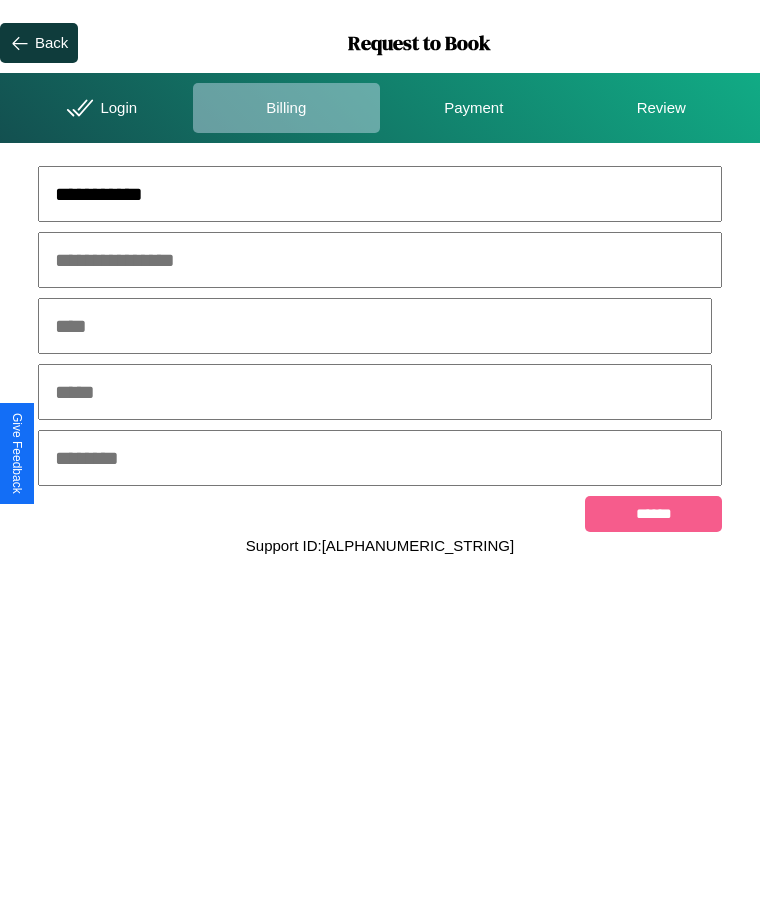 type on "**********" 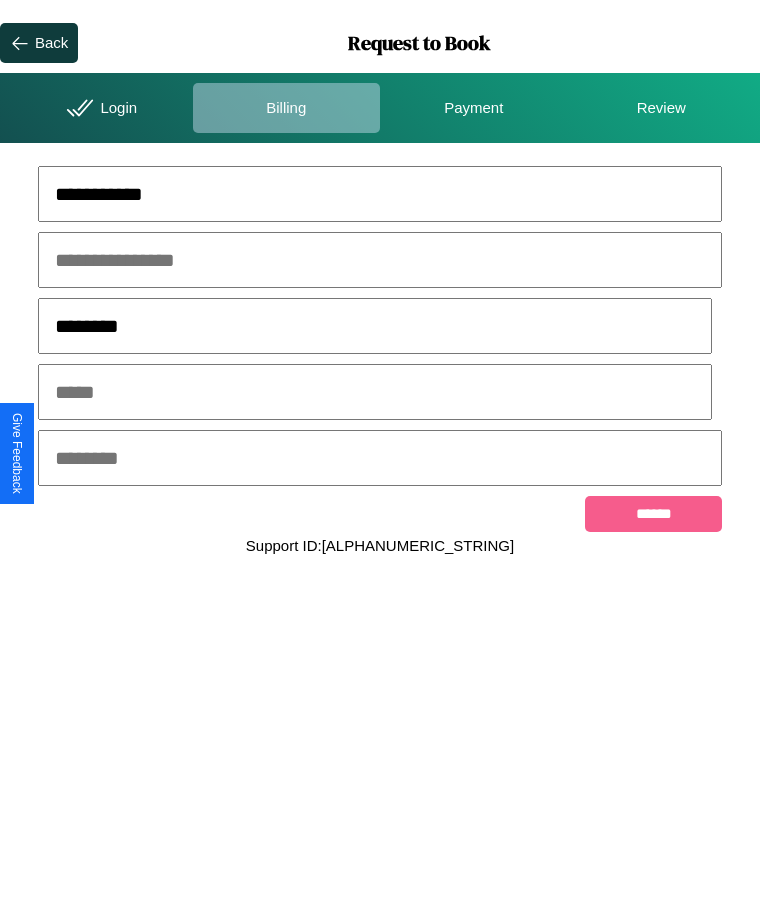 type on "********" 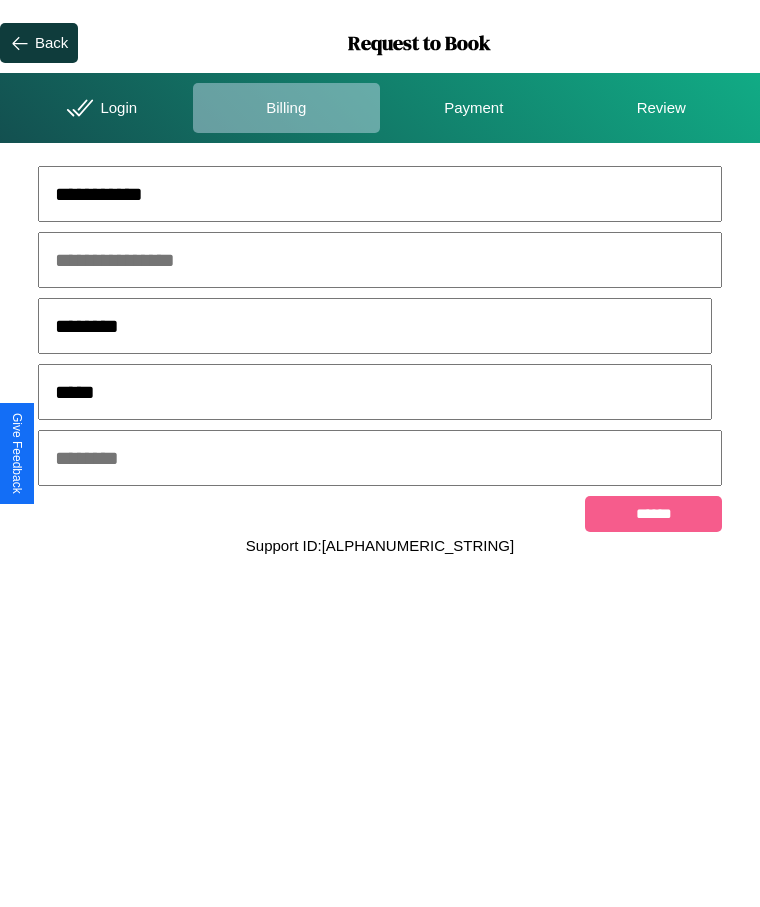 type on "*****" 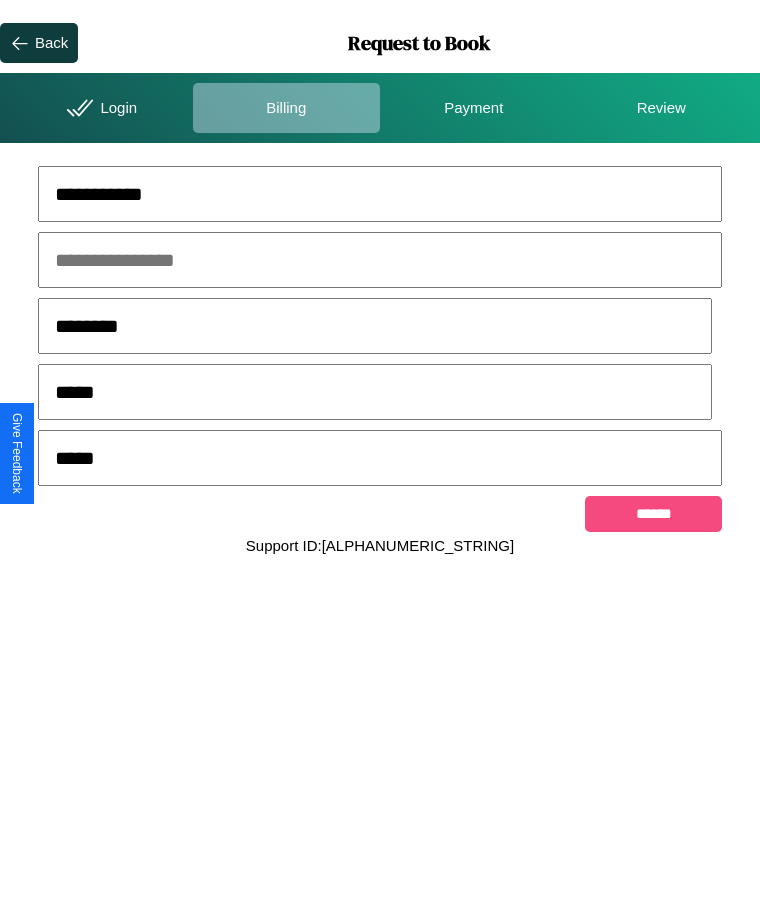 type on "*****" 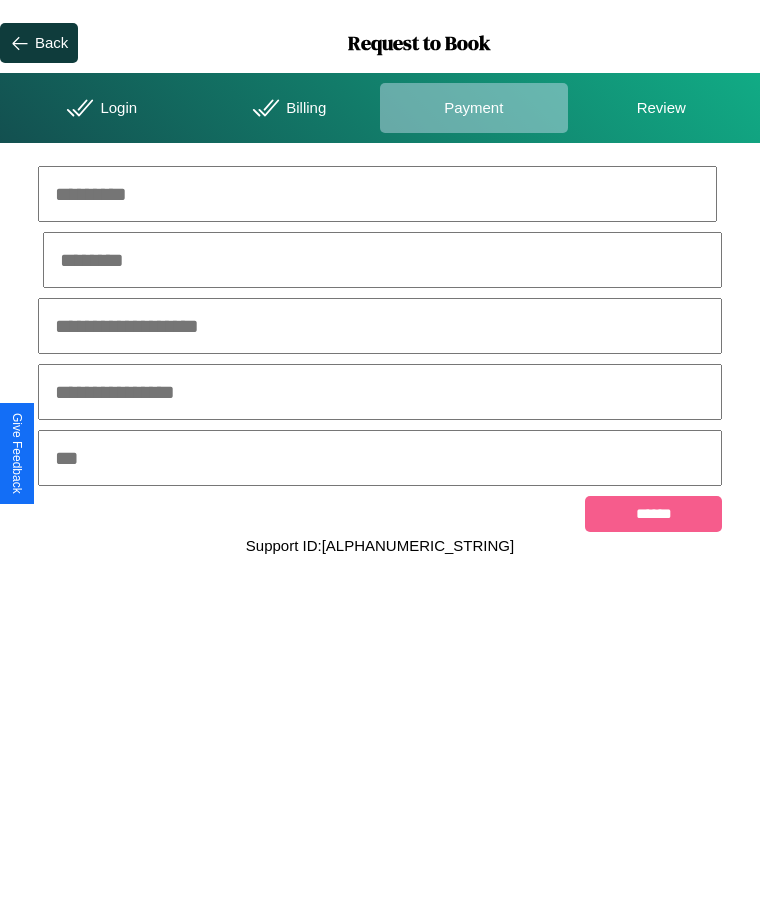 click at bounding box center (377, 194) 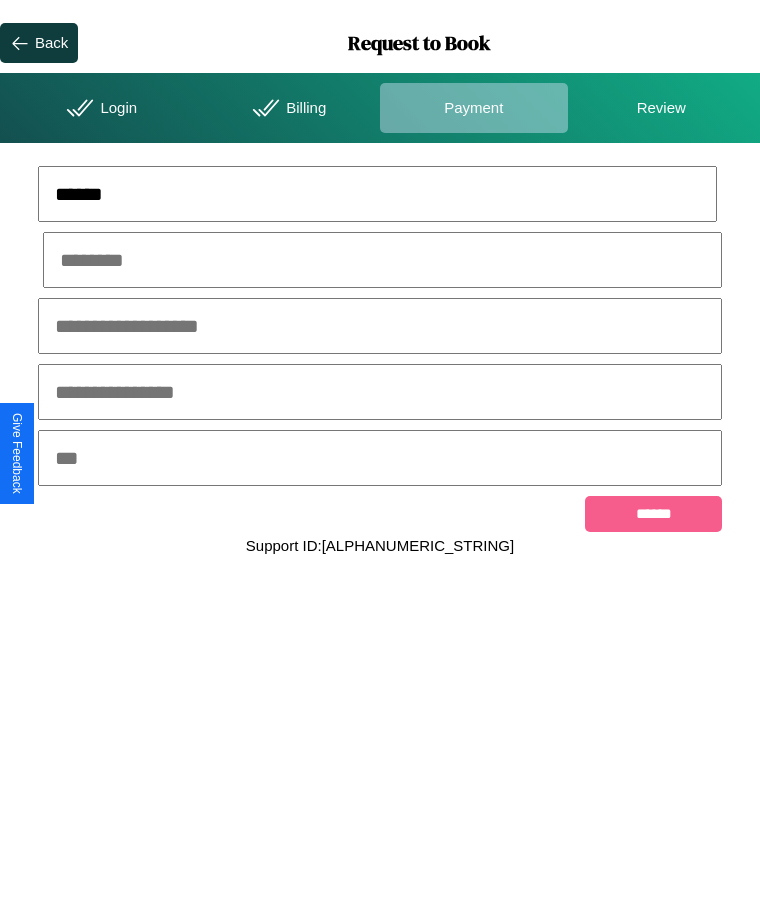 type on "******" 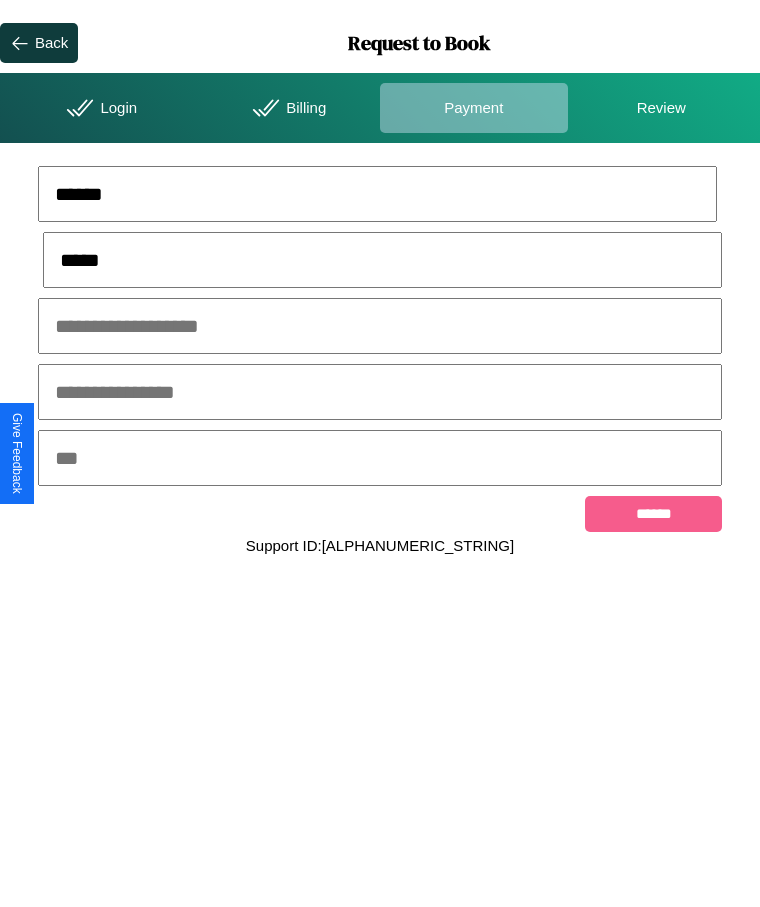 type on "*****" 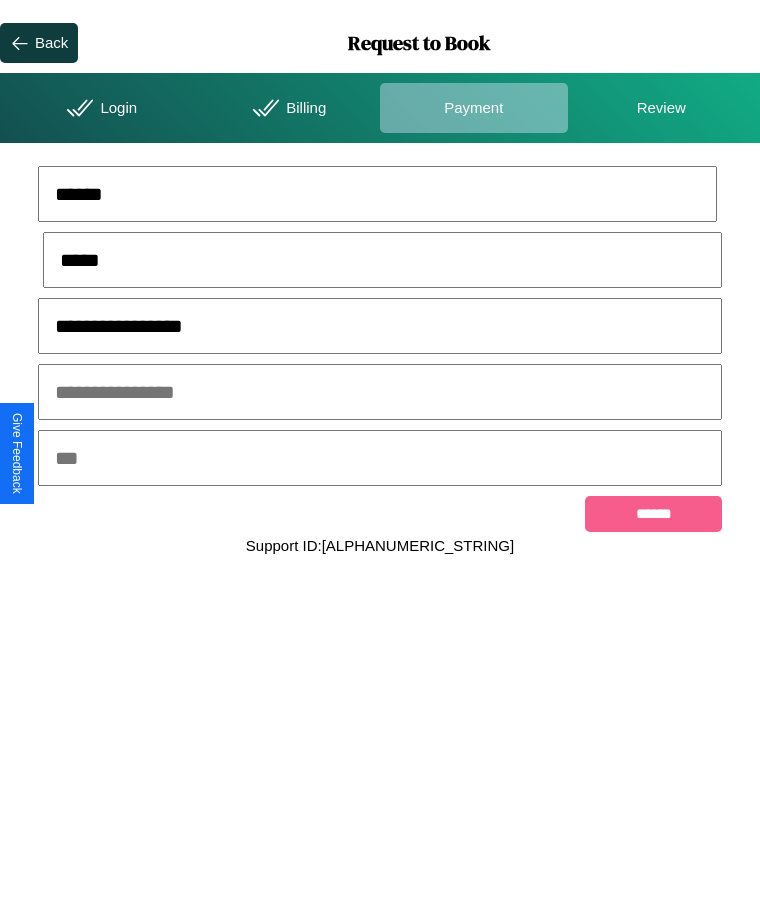 type on "**********" 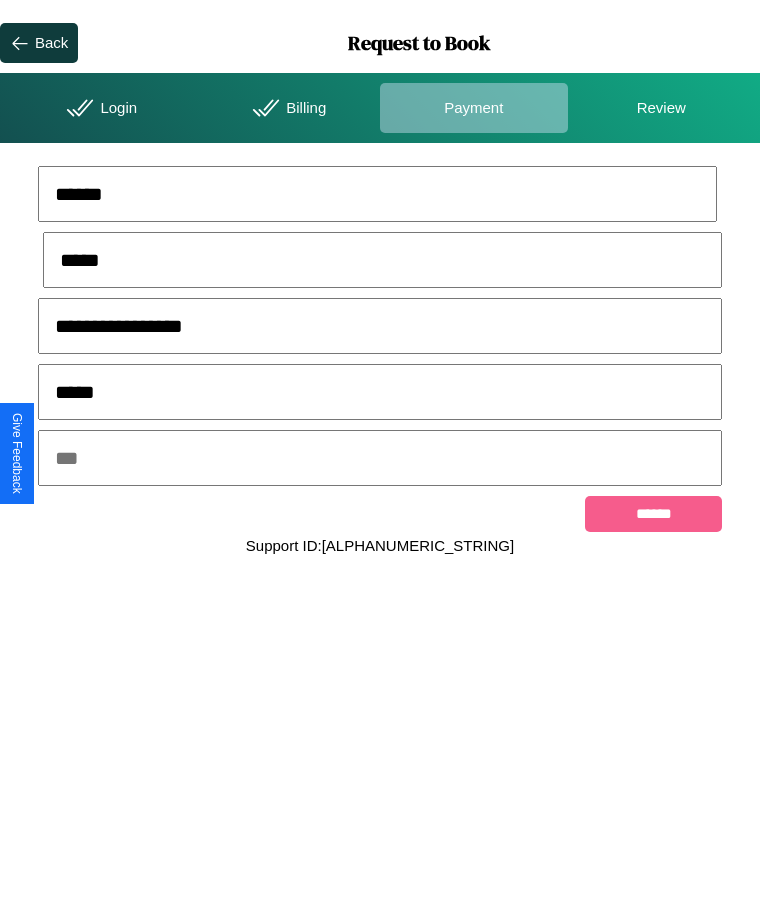 type on "*****" 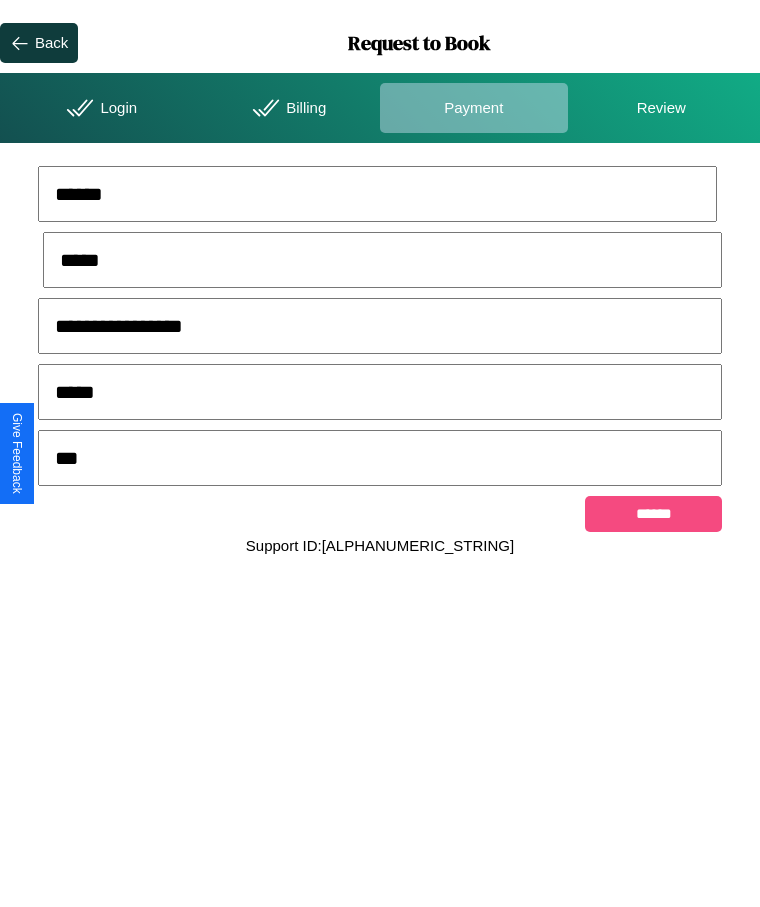 type on "***" 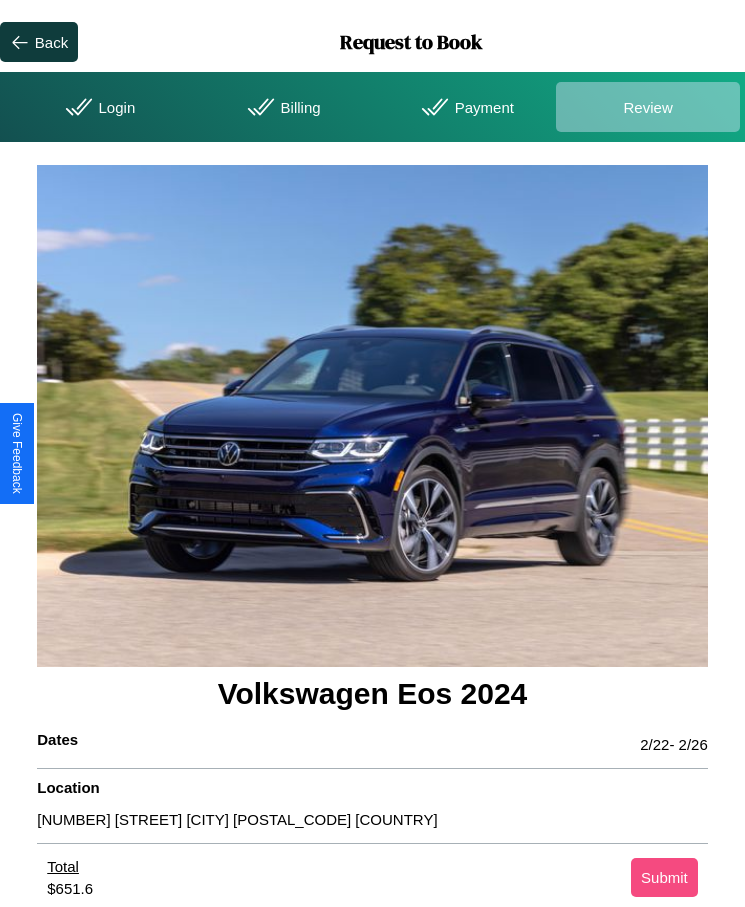 click on "Submit" at bounding box center [664, 877] 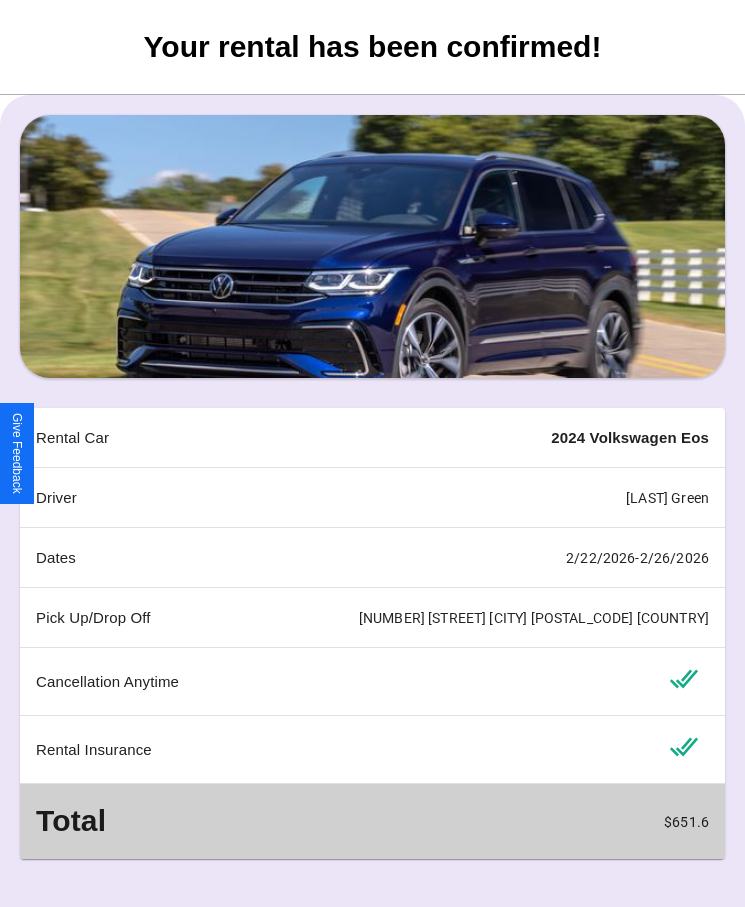 scroll, scrollTop: 162, scrollLeft: 0, axis: vertical 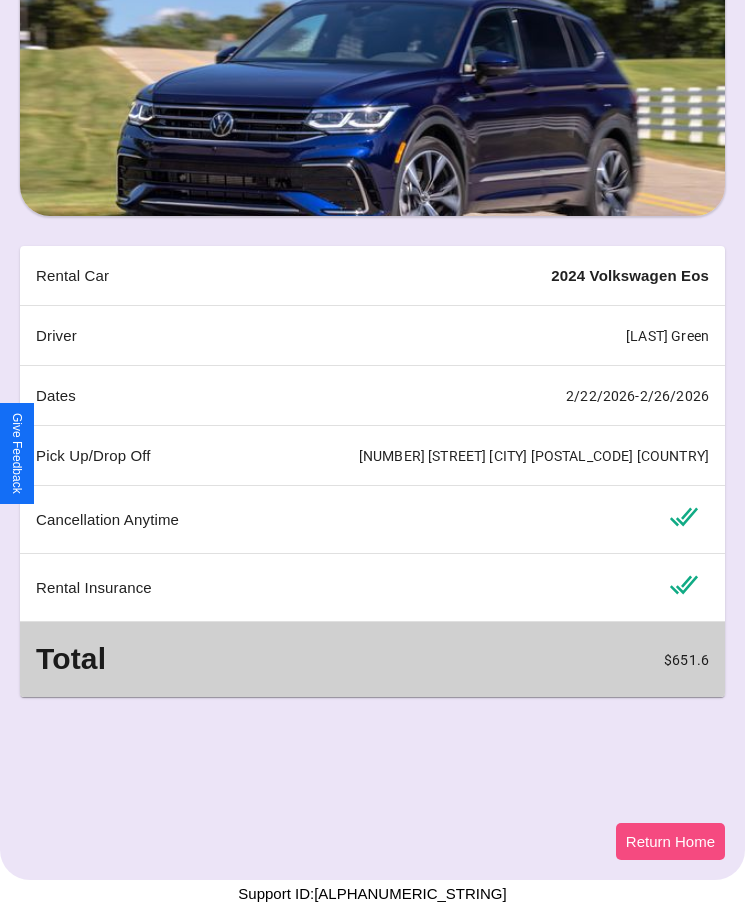click on "Return Home" at bounding box center [670, 841] 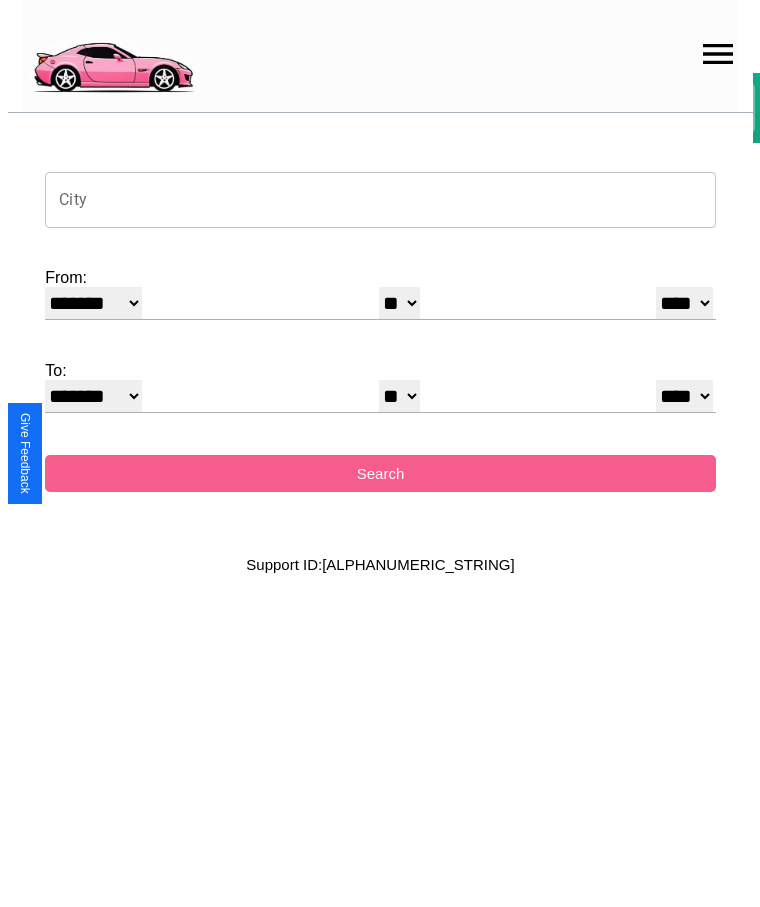 scroll, scrollTop: 0, scrollLeft: 0, axis: both 